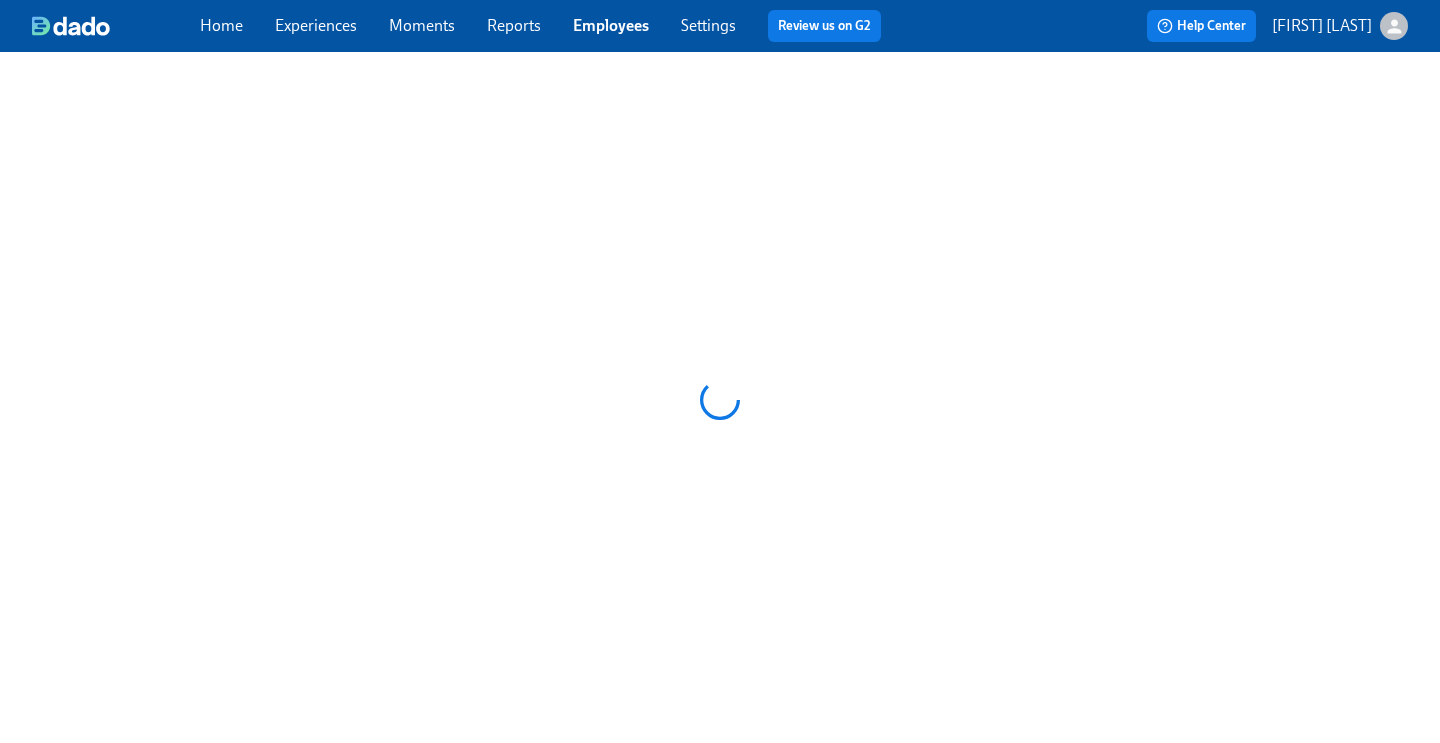 scroll, scrollTop: 0, scrollLeft: 0, axis: both 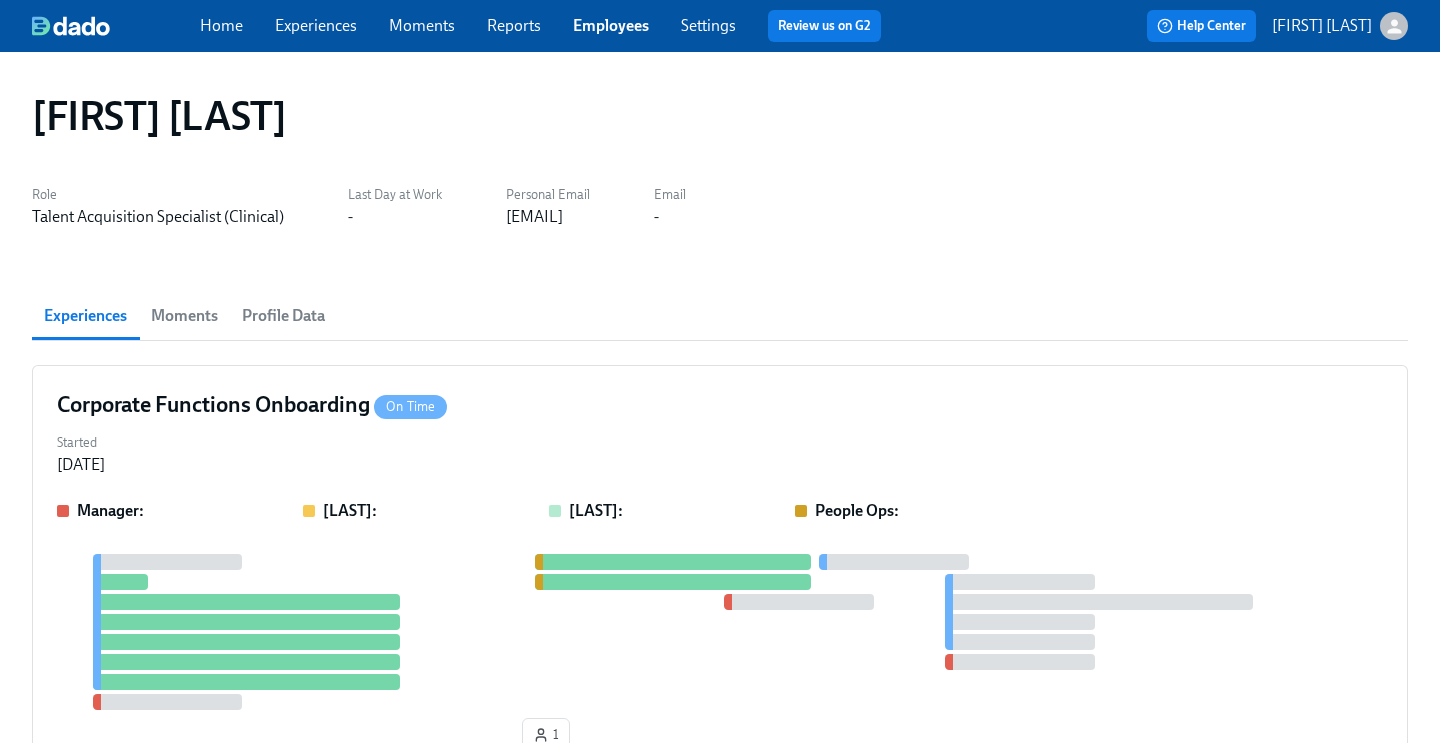 click on "Employees" at bounding box center (611, 25) 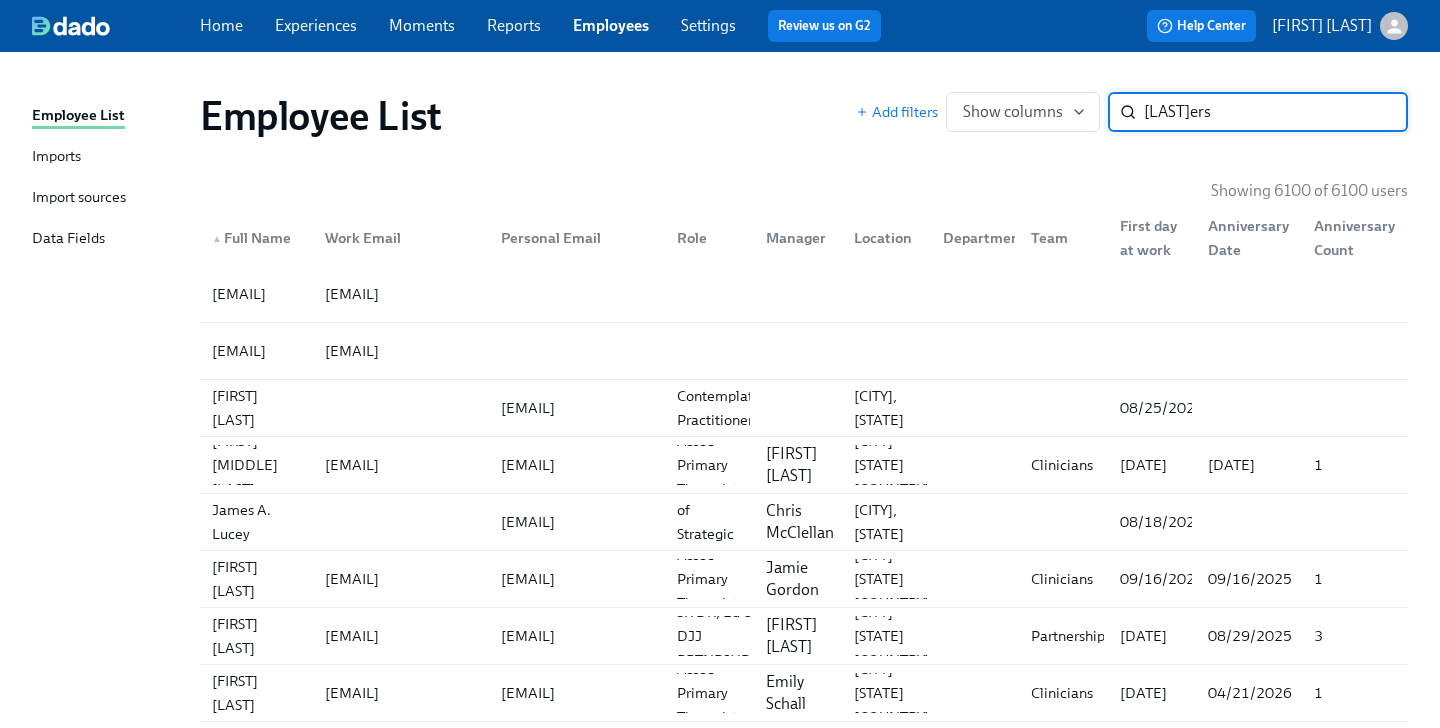 type on "[LAST]ers" 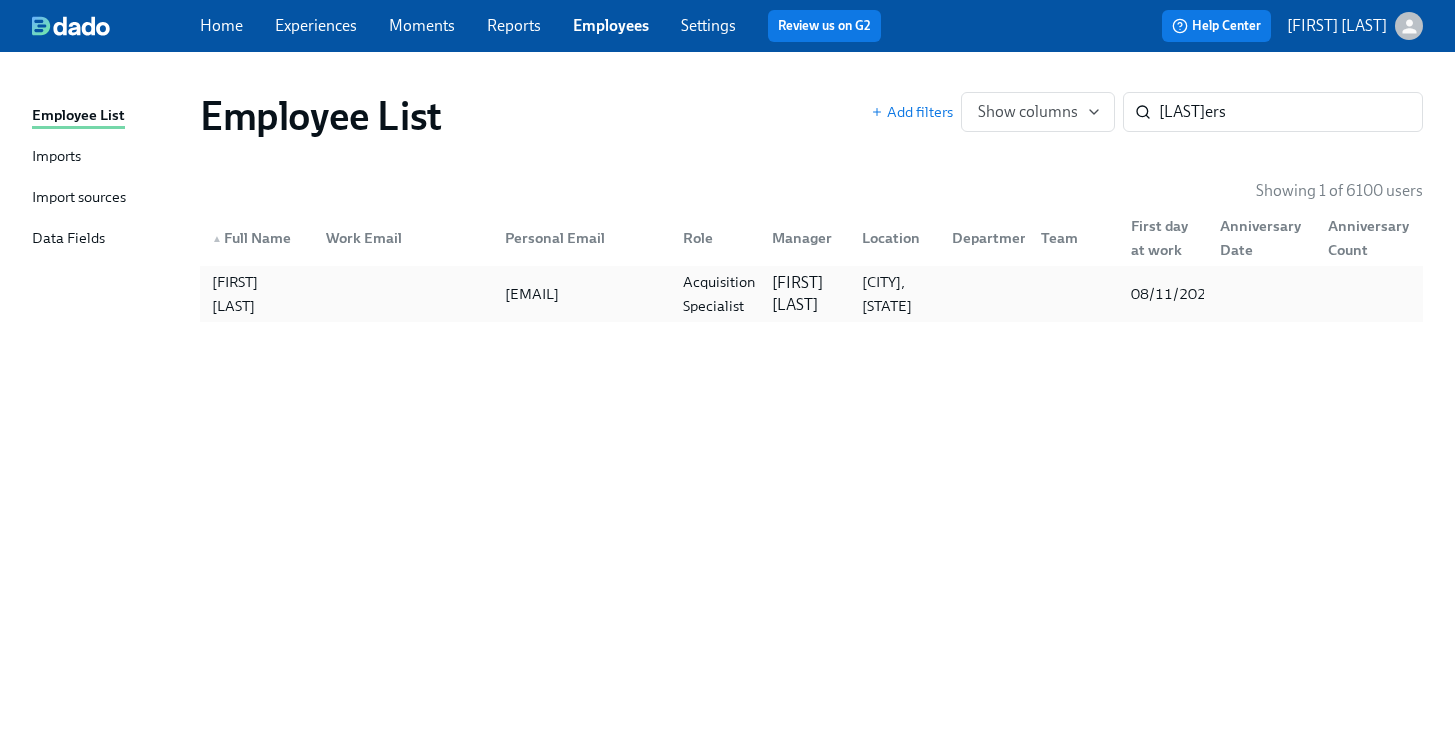click on "[EMAIL]" at bounding box center (532, 294) 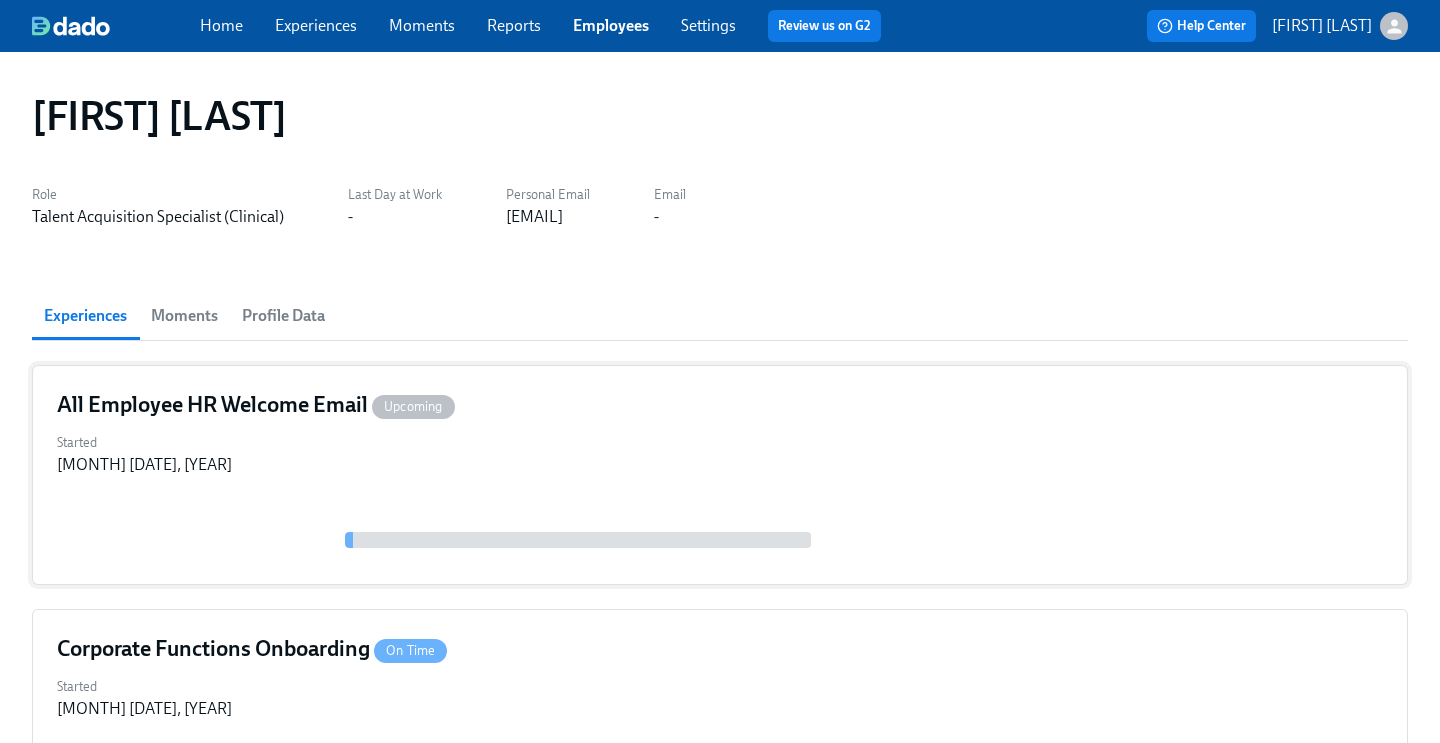 scroll, scrollTop: 396, scrollLeft: 0, axis: vertical 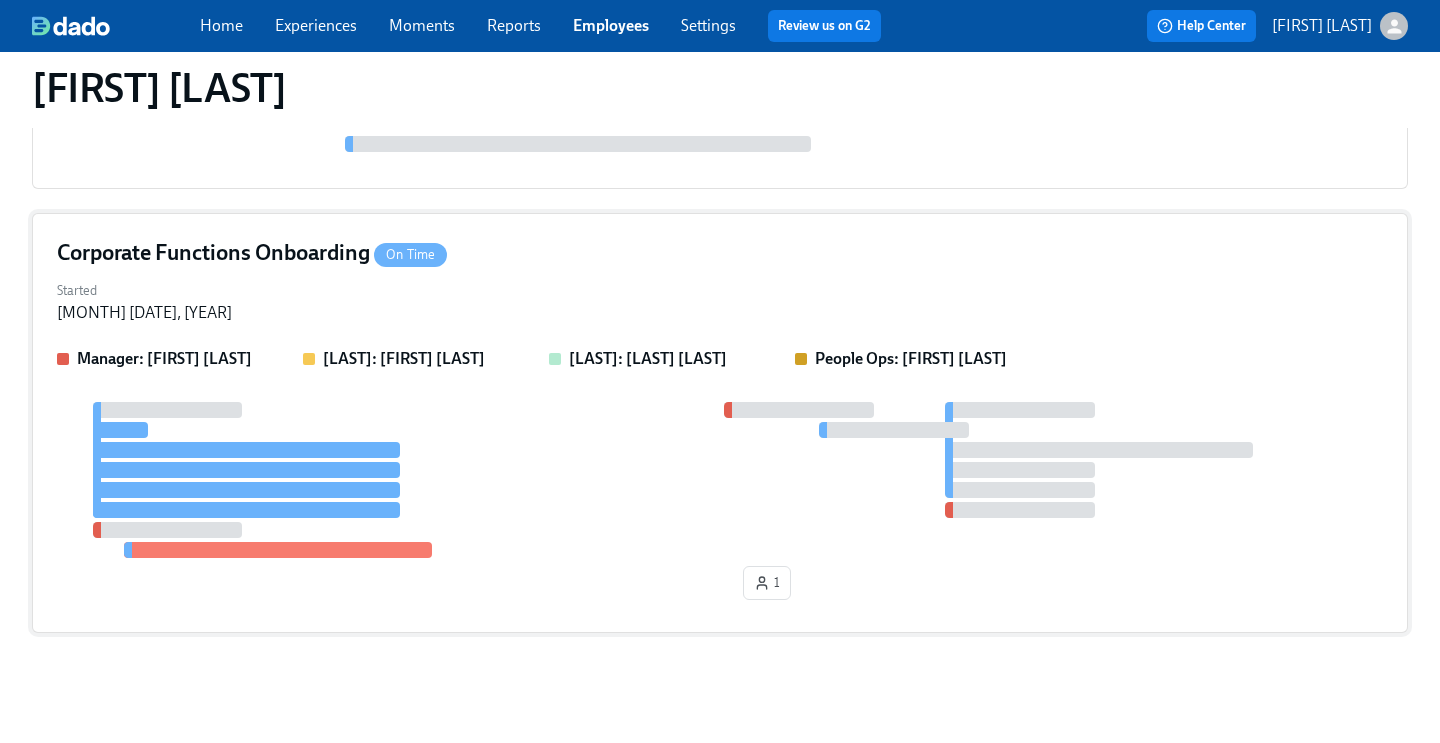 click on "Corporate Functions Onboarding   On Time" at bounding box center (720, 253) 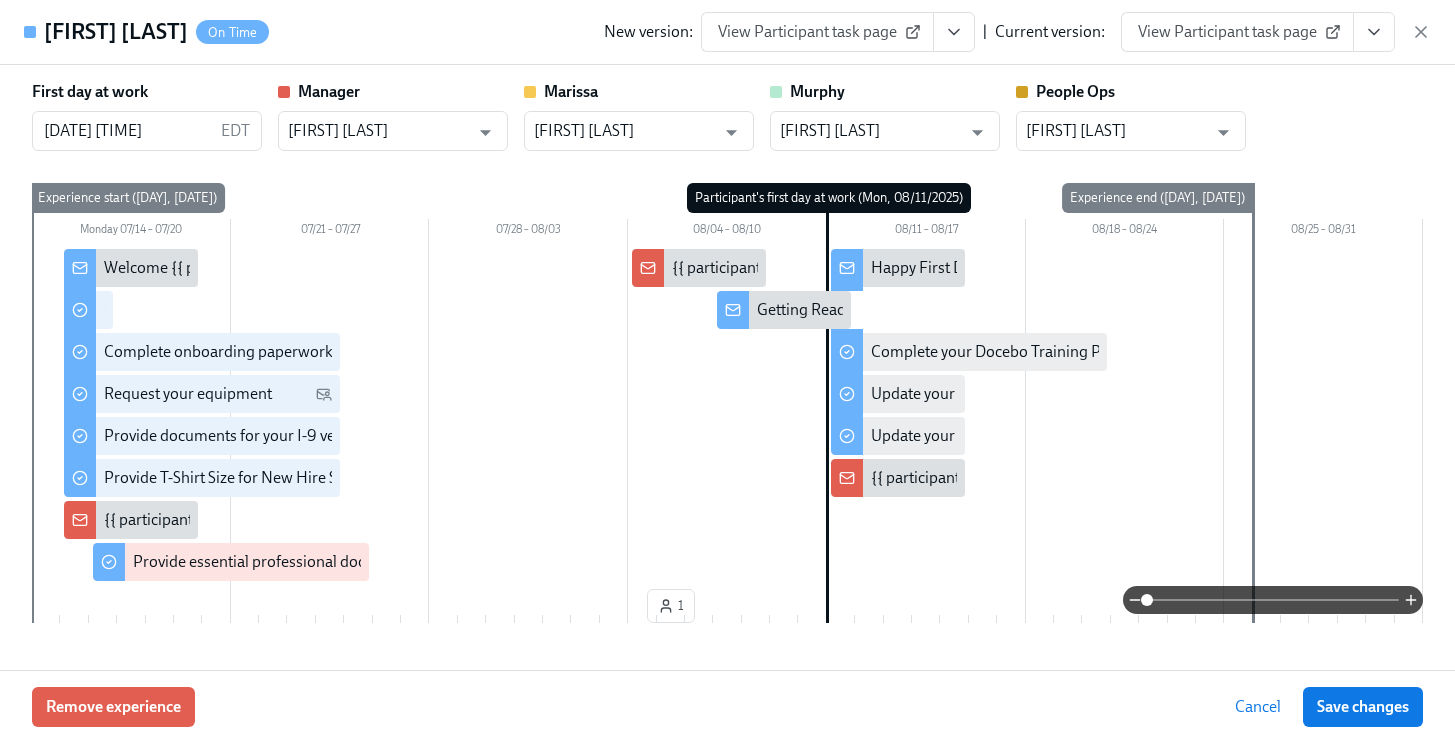 click on "View Participant task page" at bounding box center (1237, 32) 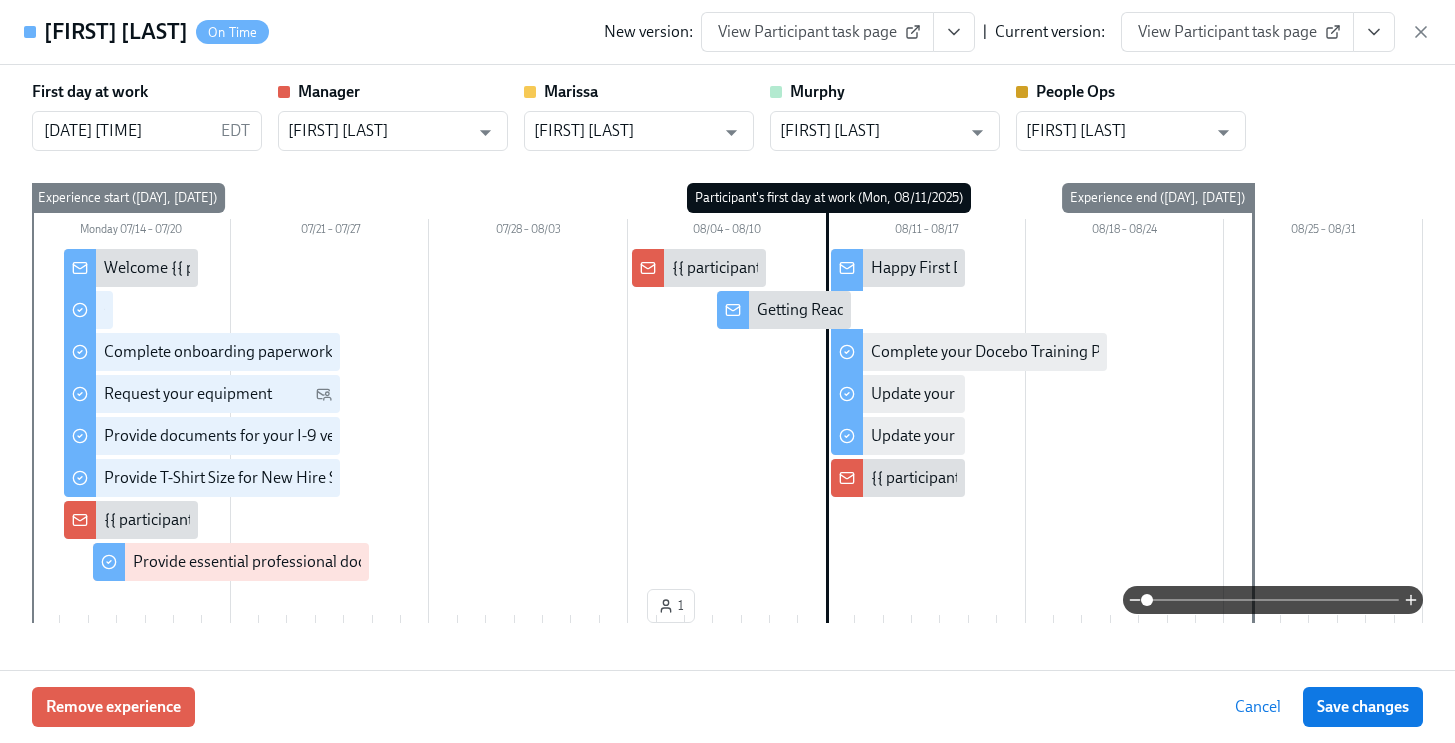 click 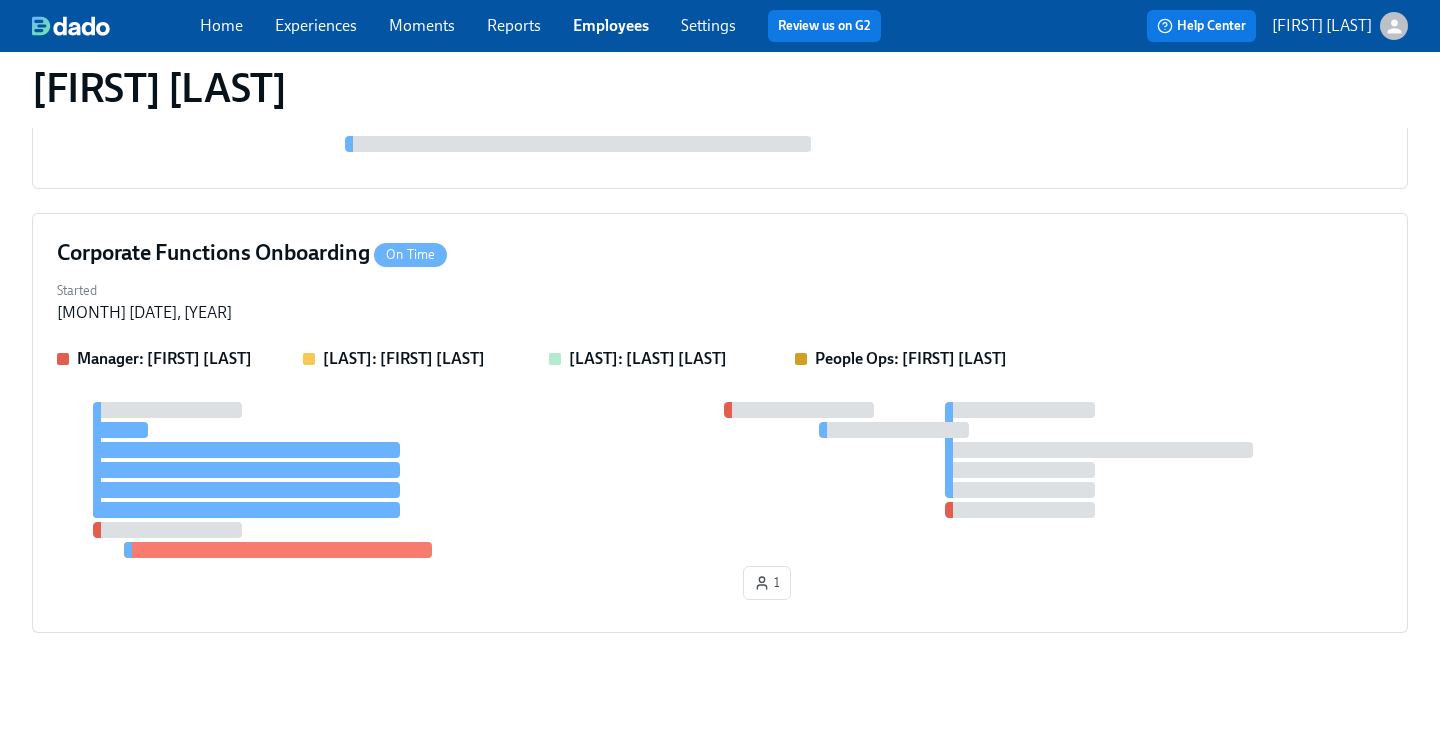 click on "Employees" at bounding box center [611, 25] 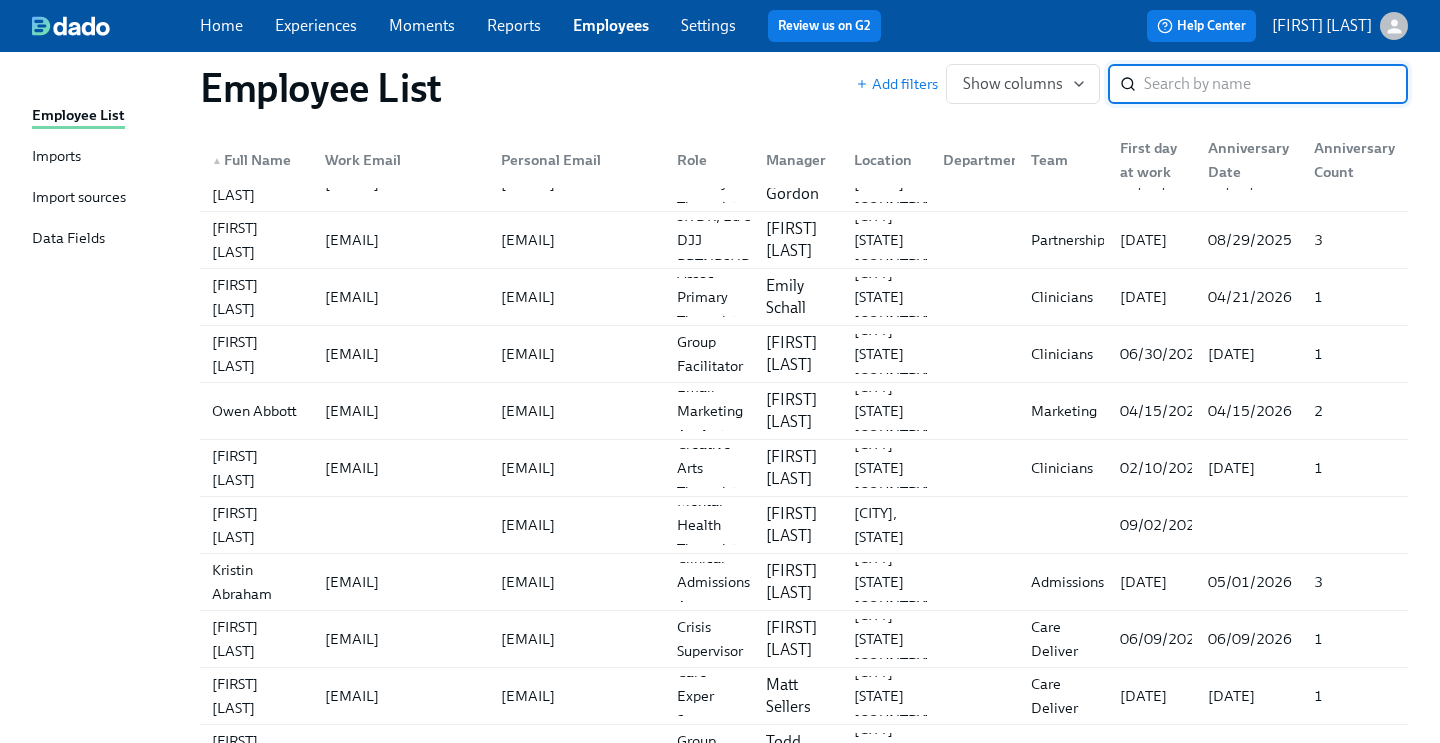scroll, scrollTop: 0, scrollLeft: 0, axis: both 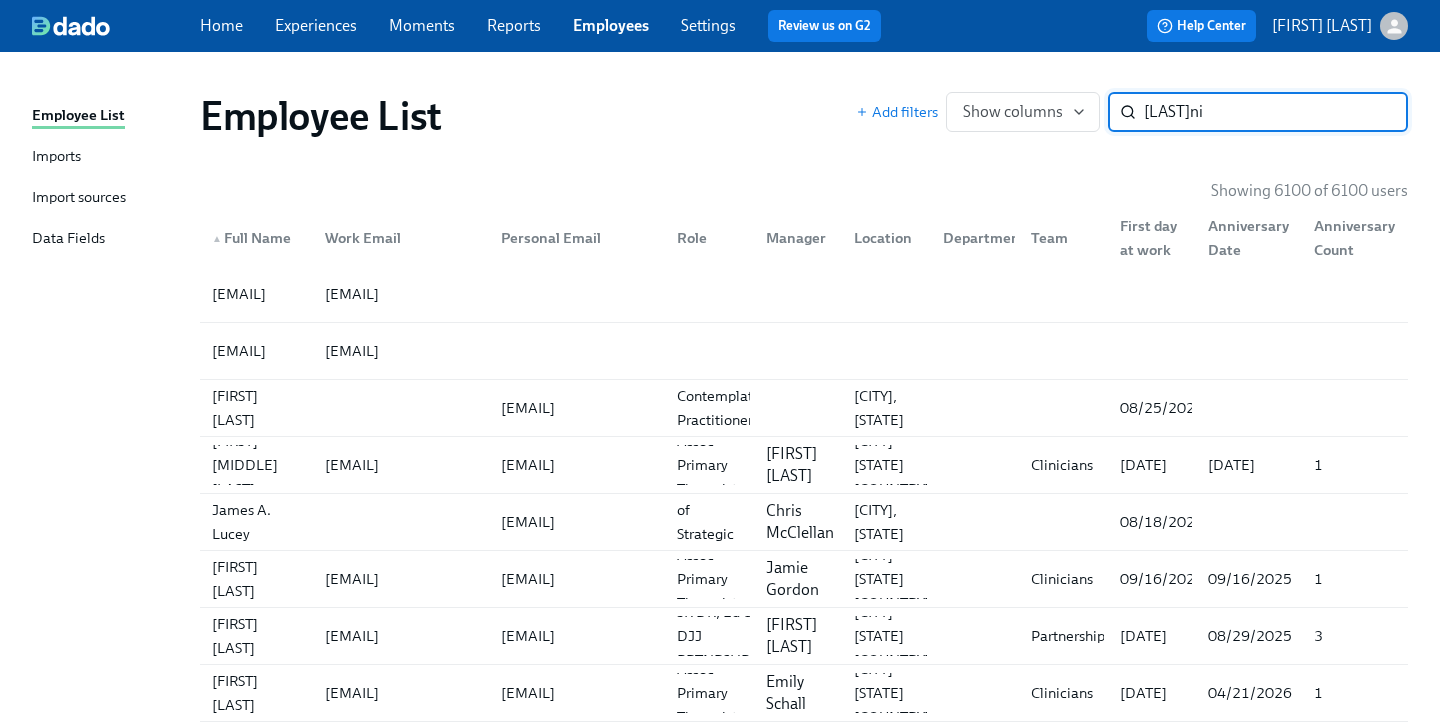 type on "[LAST]ni" 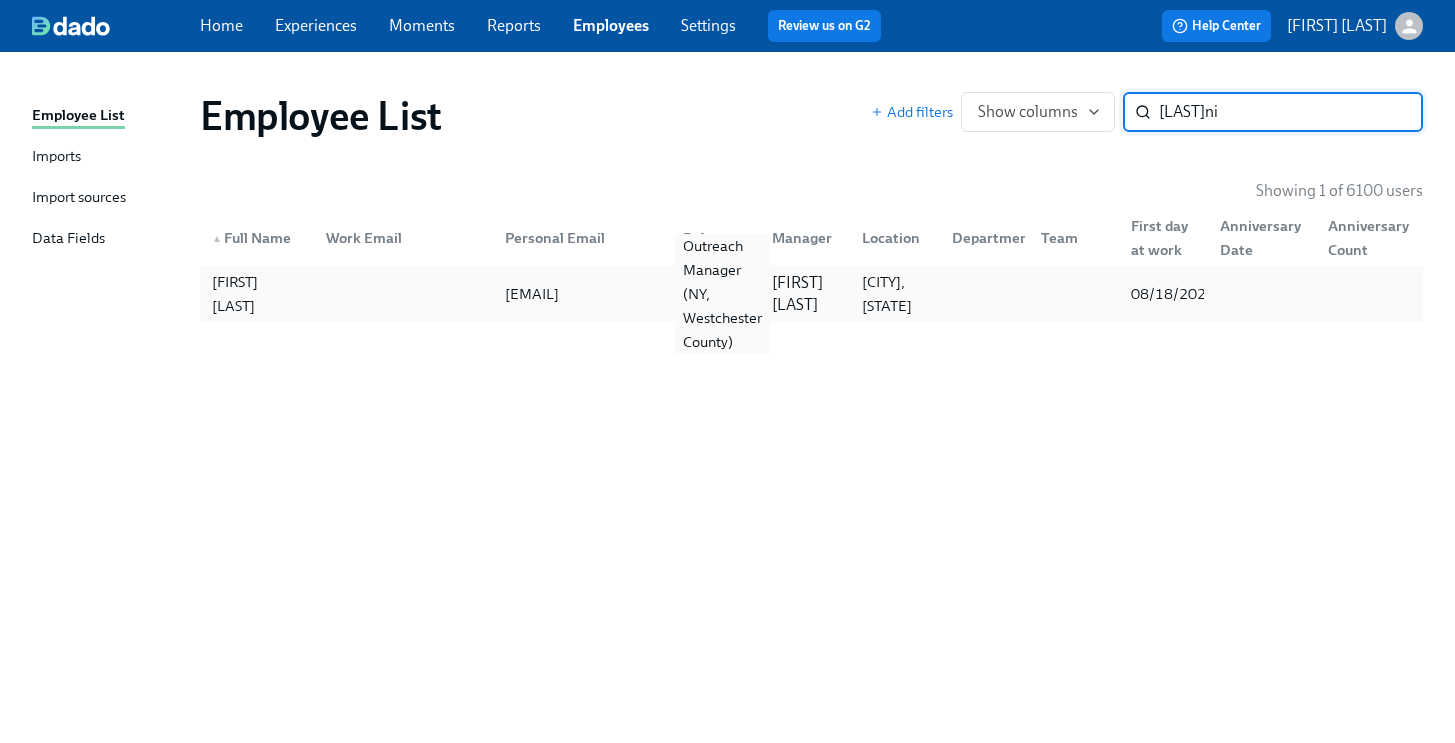click on "Outreach Manager (NY, Westchester County)" at bounding box center (722, 294) 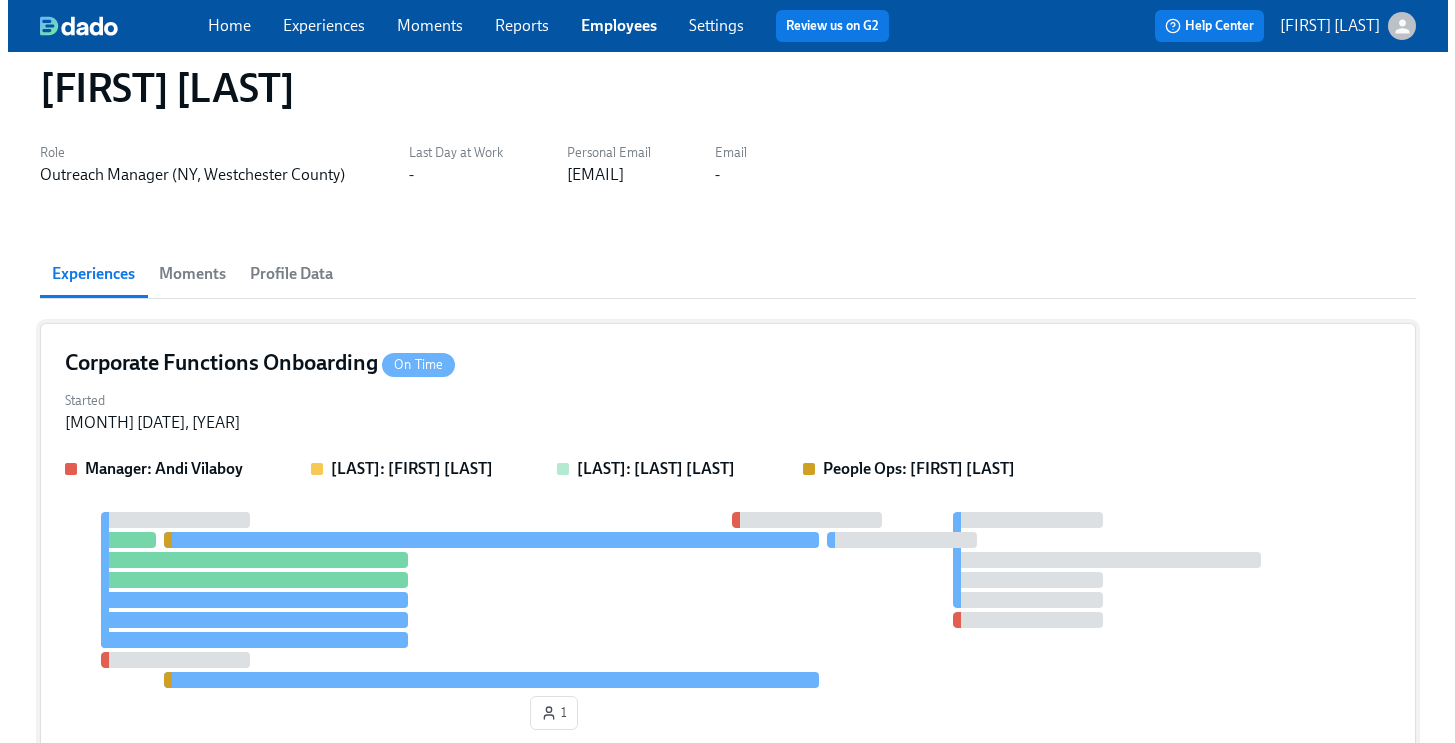 scroll, scrollTop: 37, scrollLeft: 0, axis: vertical 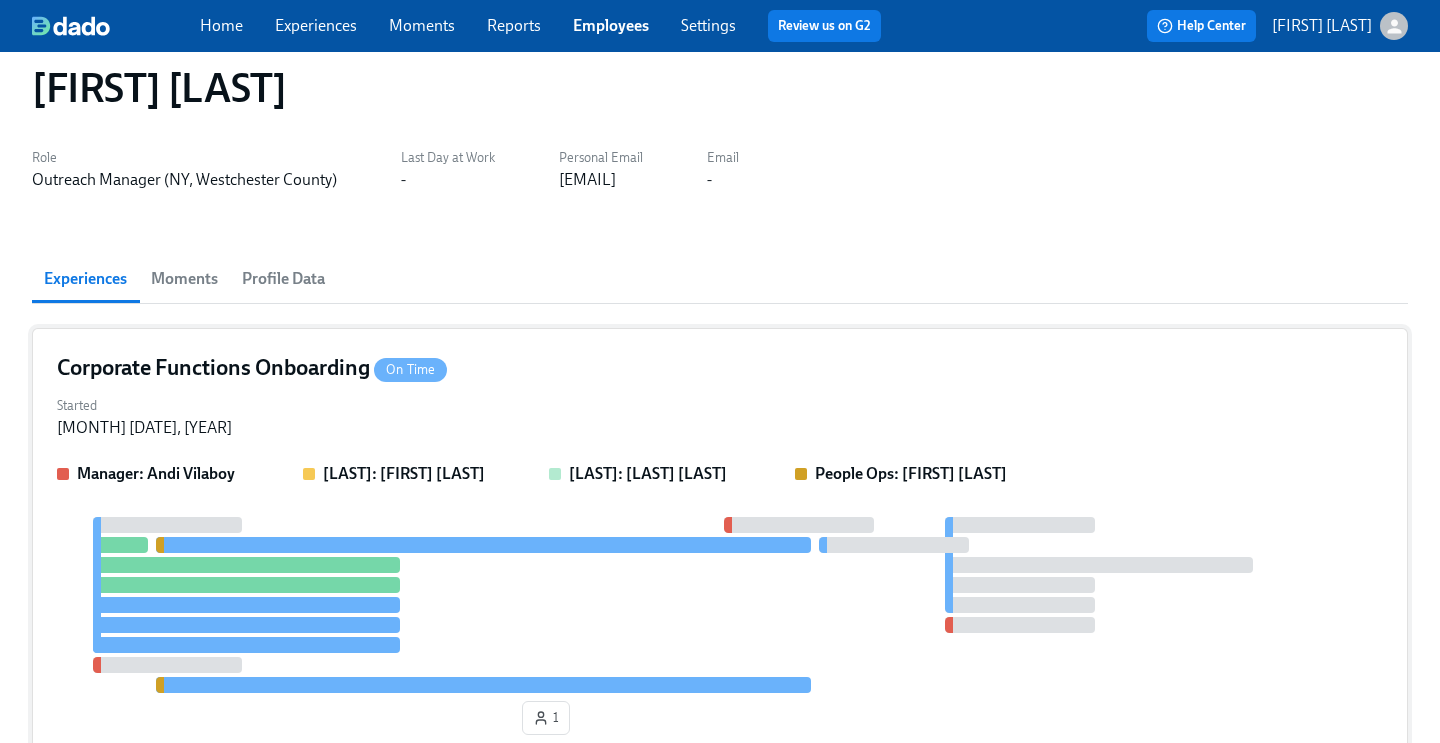 click on "Started [MONTH] [DATE], [YEAR]" at bounding box center [720, 415] 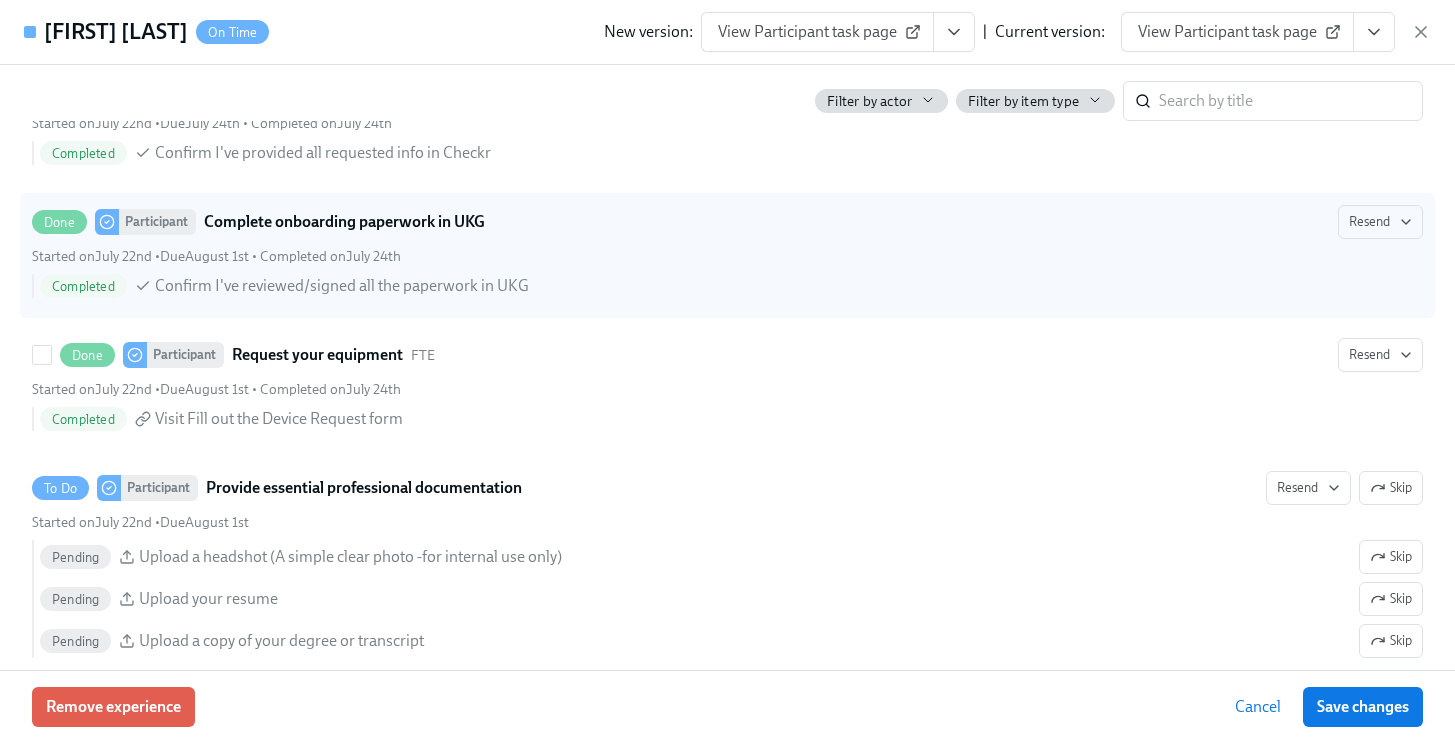 scroll, scrollTop: 882, scrollLeft: 0, axis: vertical 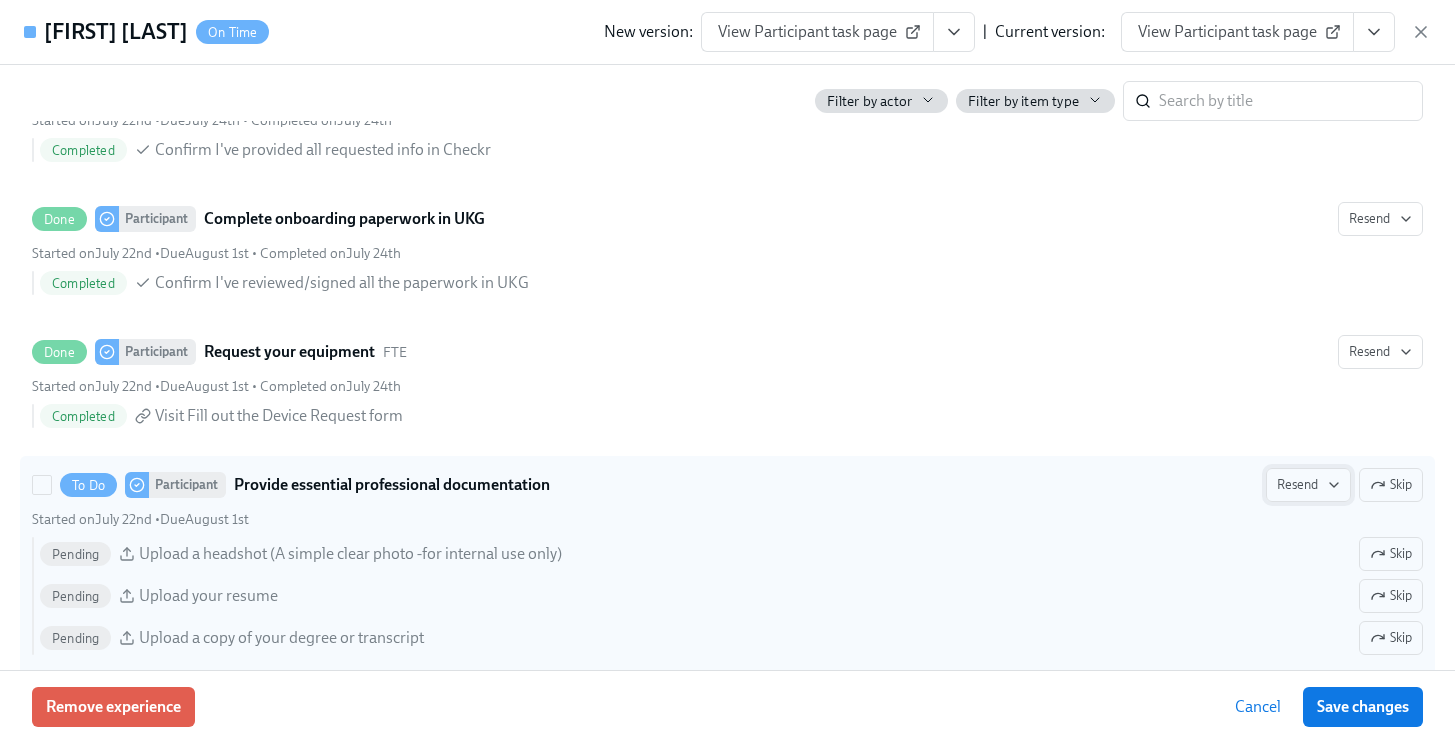 click on "Resend" at bounding box center (1308, 485) 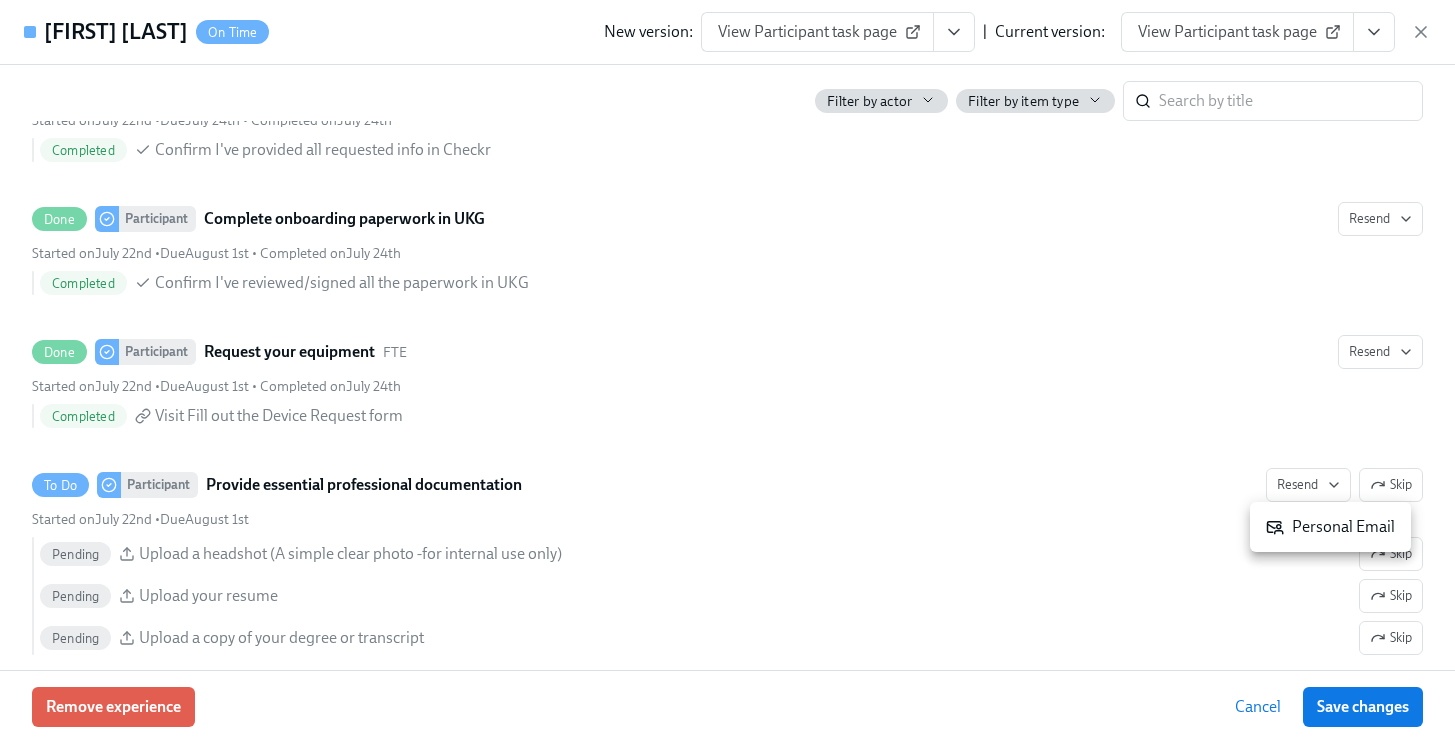click on "Personal Email" at bounding box center (1330, 527) 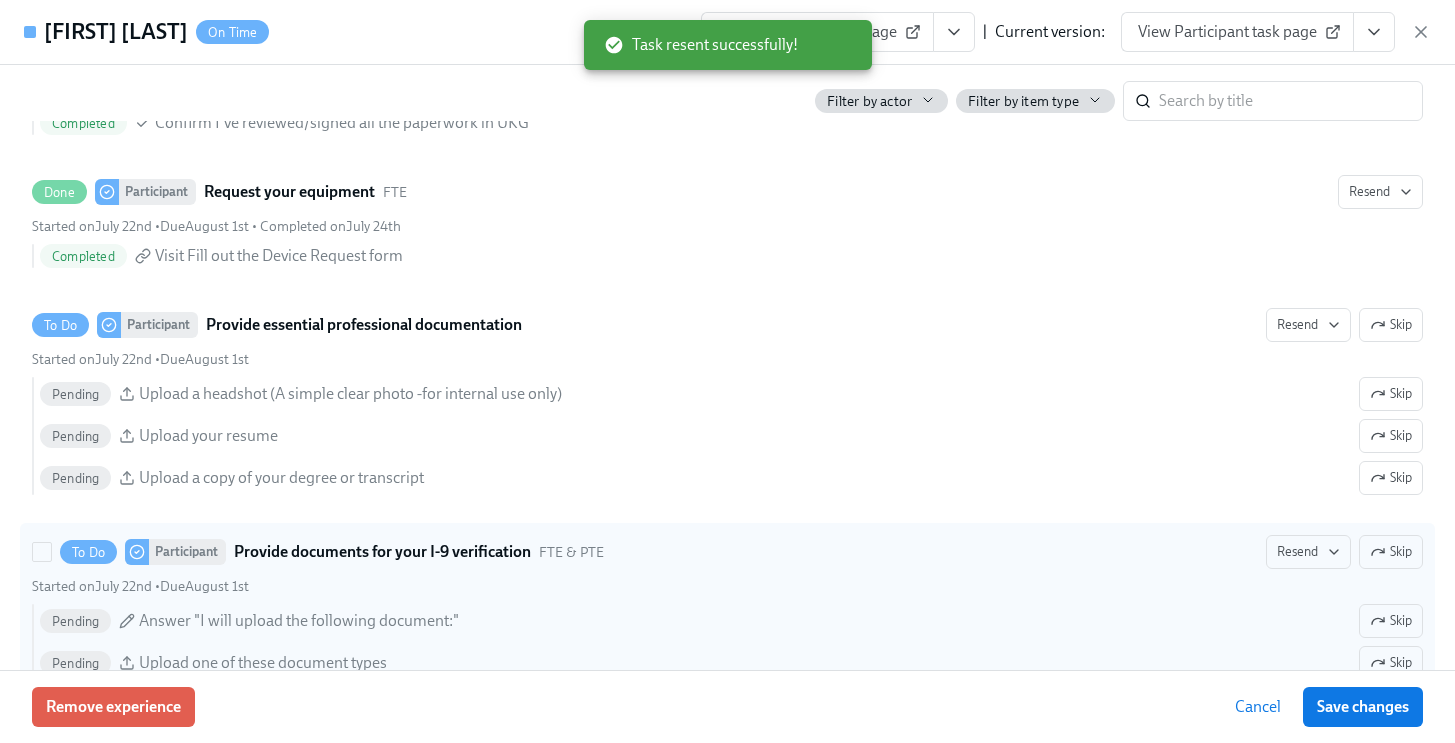 scroll, scrollTop: 1131, scrollLeft: 0, axis: vertical 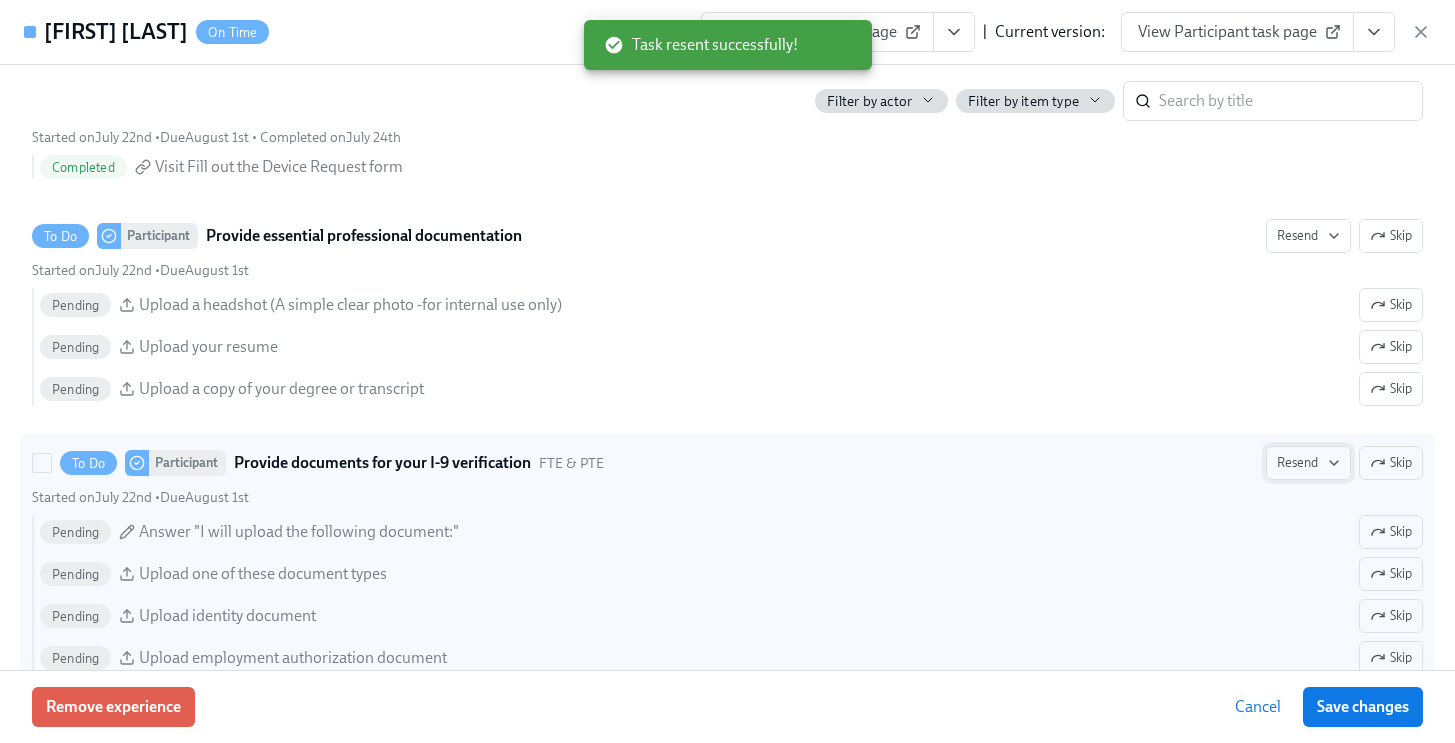 click on "Resend" at bounding box center (1308, 463) 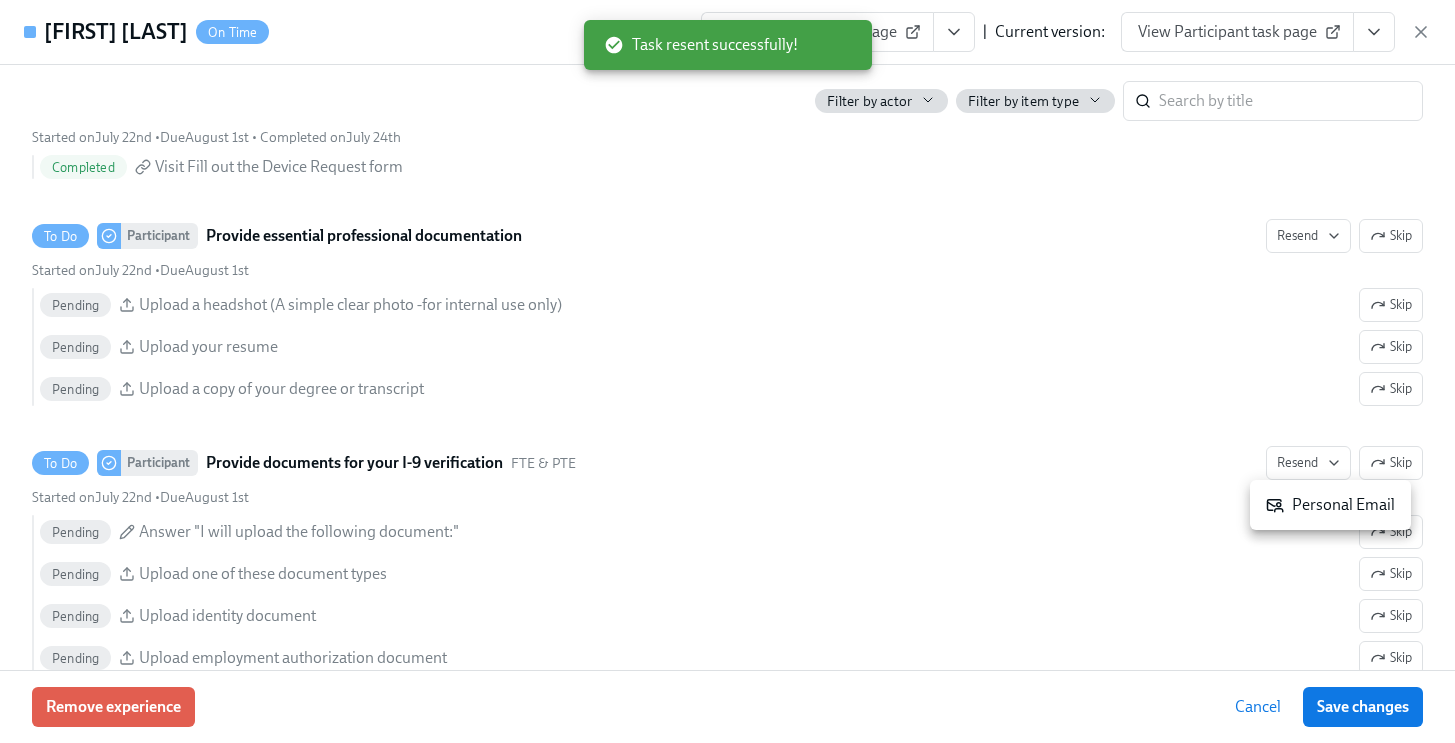 click on "Personal Email" at bounding box center (1330, 505) 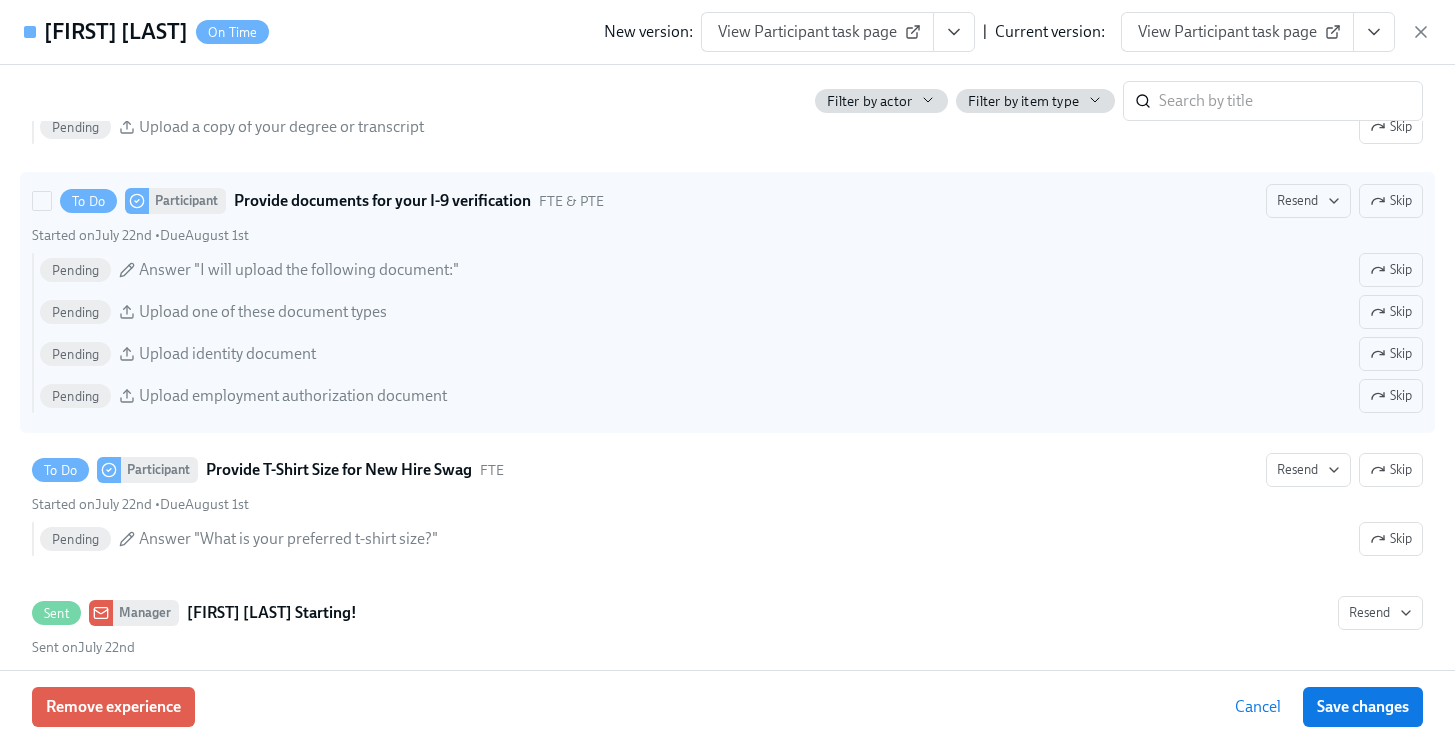 scroll, scrollTop: 1402, scrollLeft: 0, axis: vertical 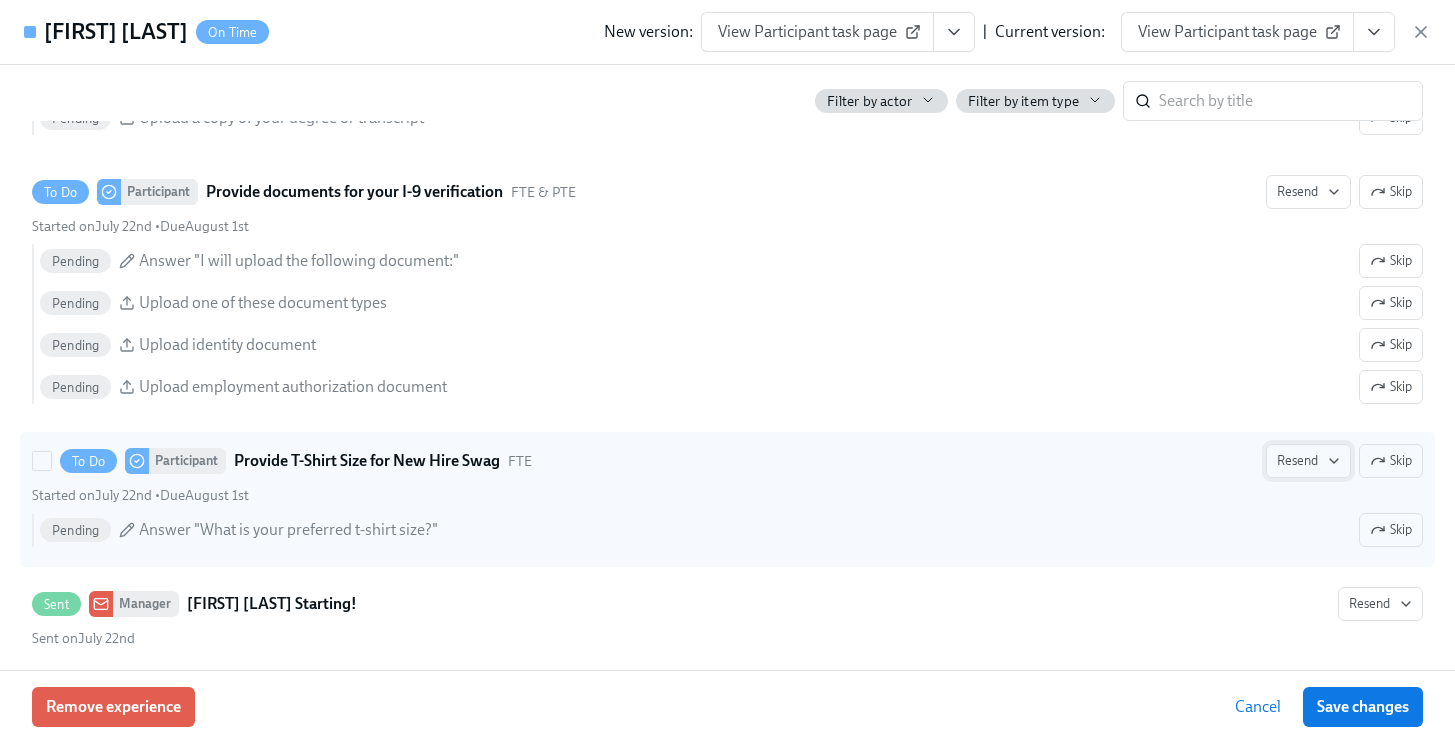 click on "Resend" at bounding box center (1308, 461) 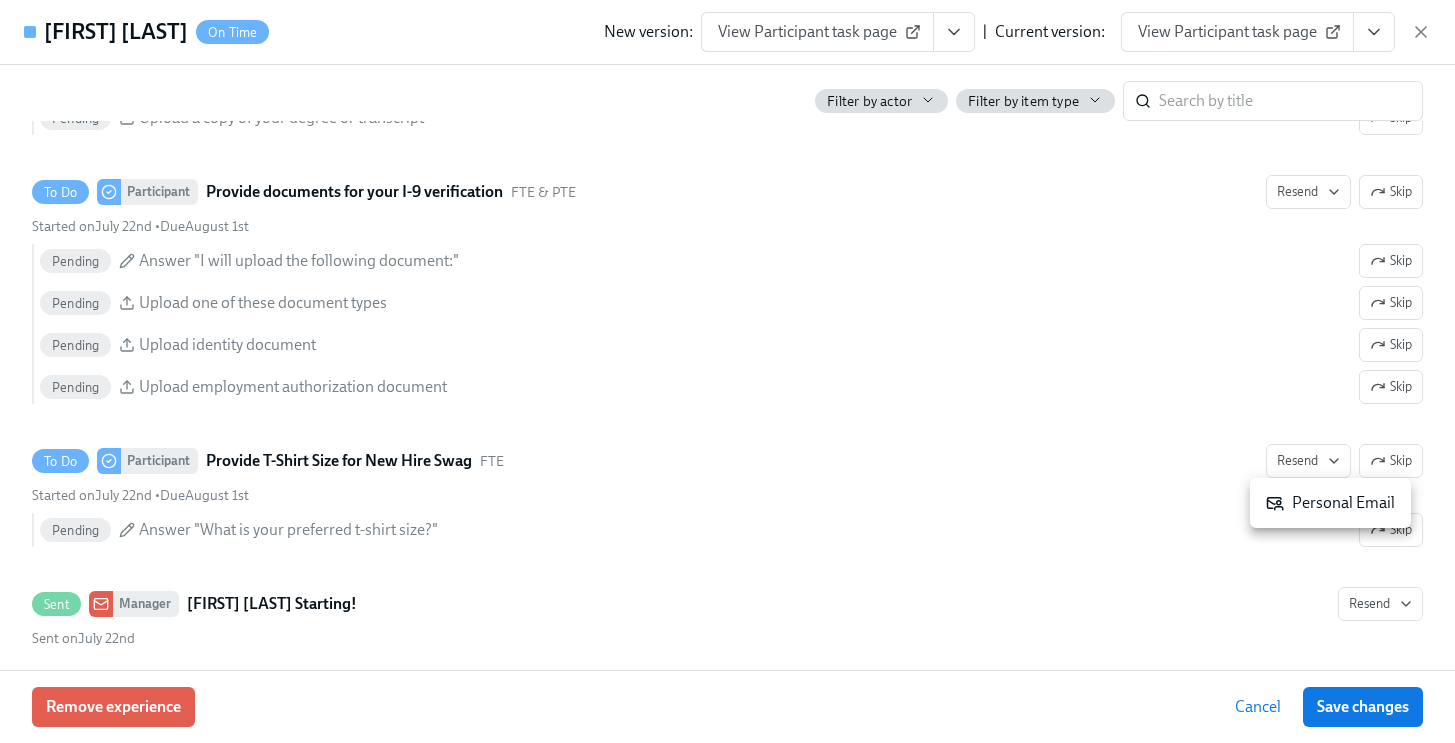 click on "Personal Email" at bounding box center (1330, 503) 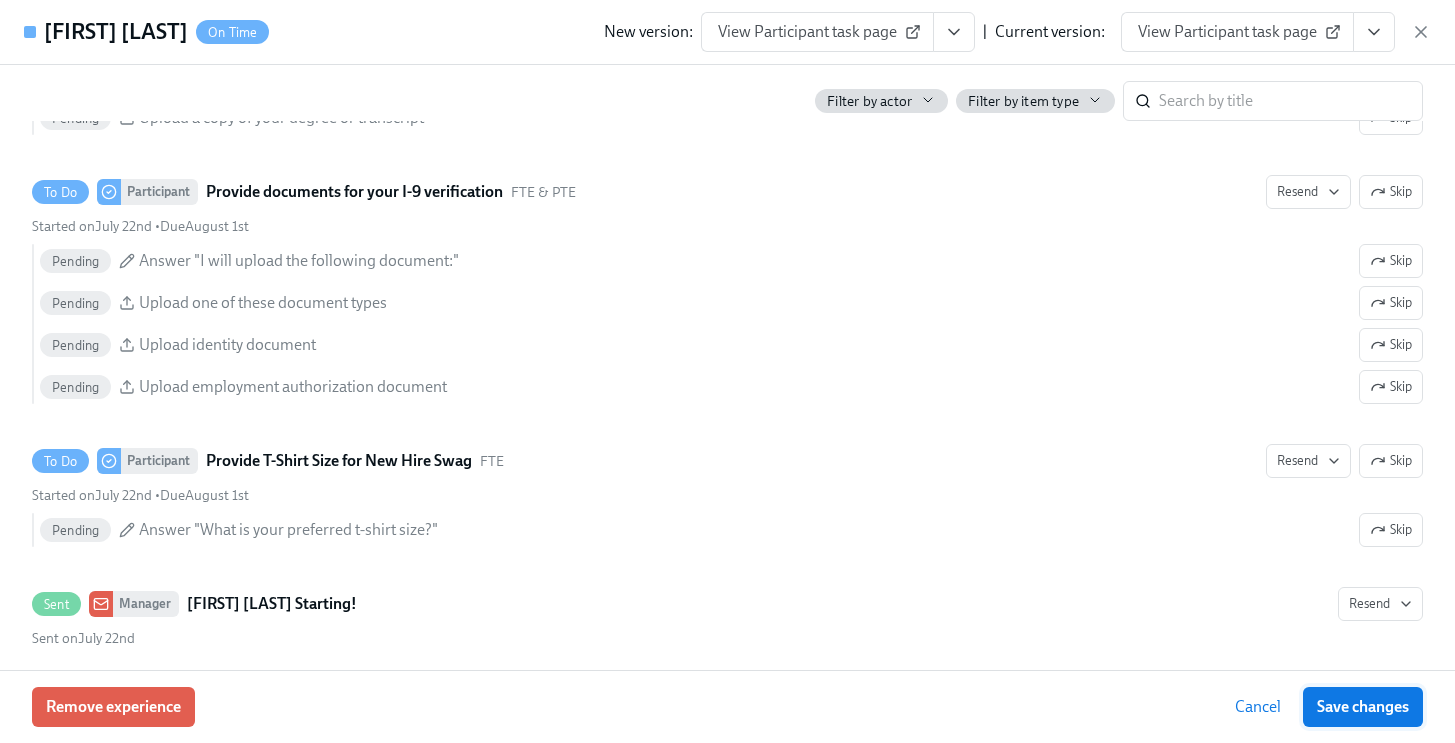 click on "Save changes" at bounding box center (1363, 707) 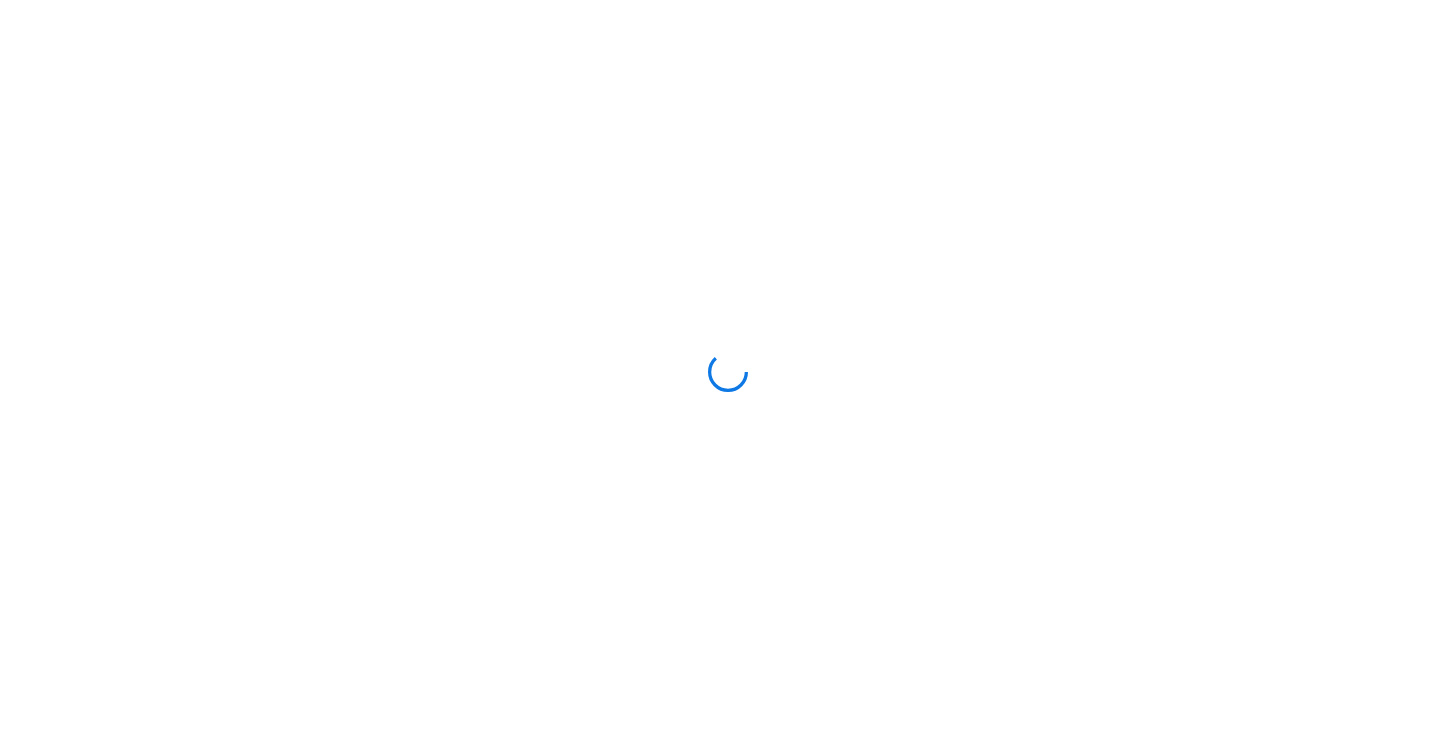 scroll, scrollTop: 0, scrollLeft: 0, axis: both 